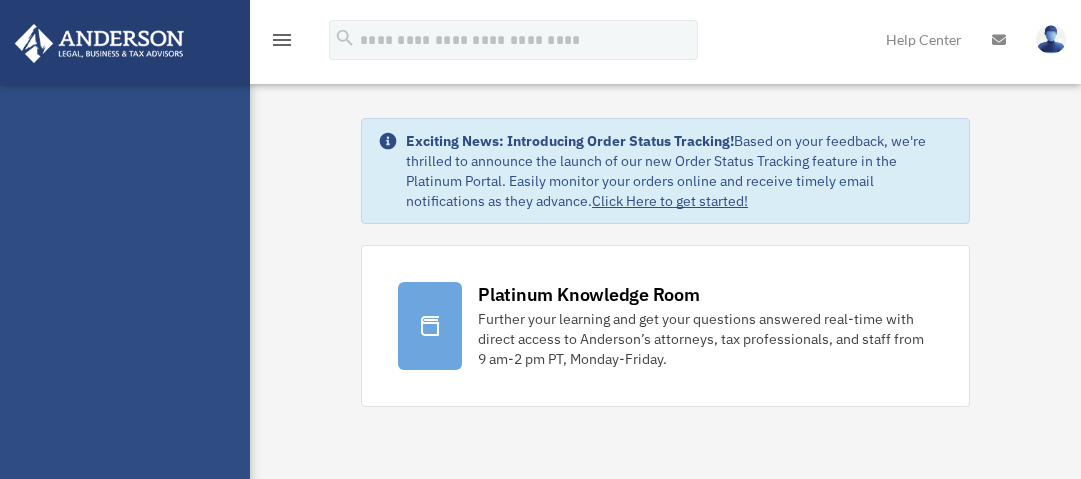 scroll, scrollTop: 0, scrollLeft: 0, axis: both 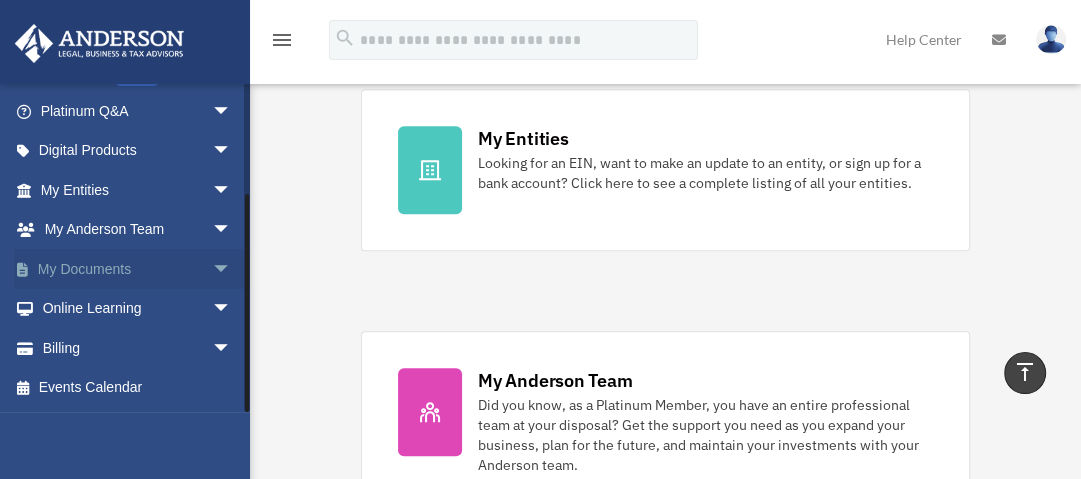 click on "My Documents arrow_drop_down" at bounding box center (138, 269) 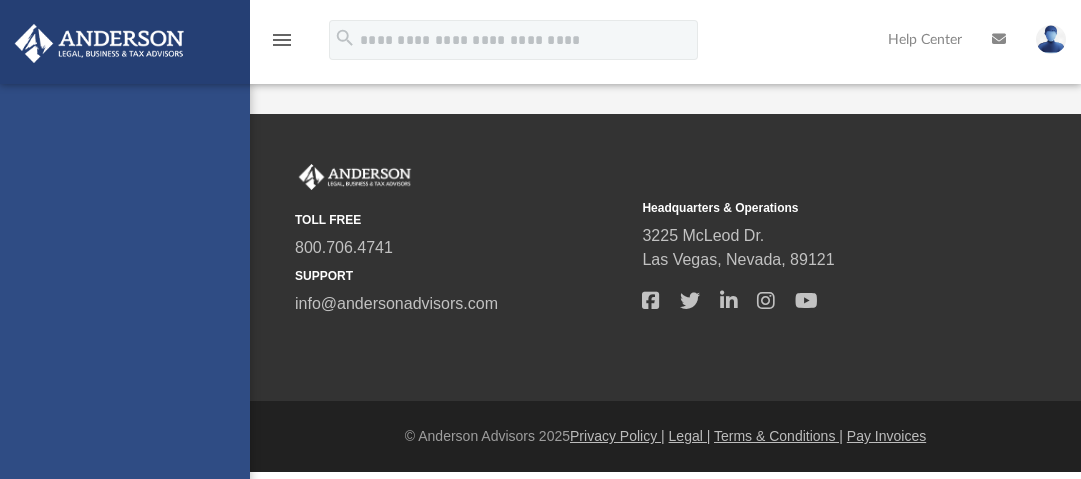 scroll, scrollTop: 0, scrollLeft: 0, axis: both 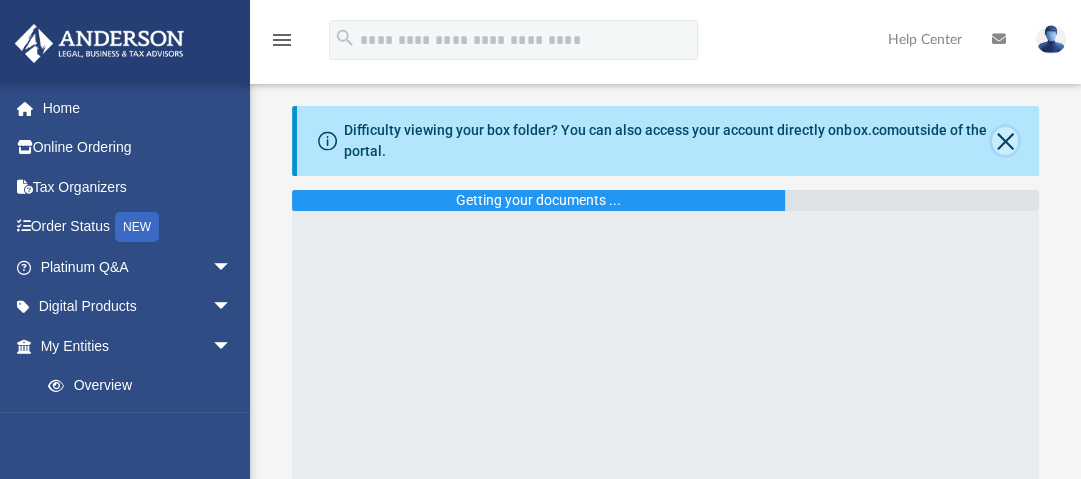 click 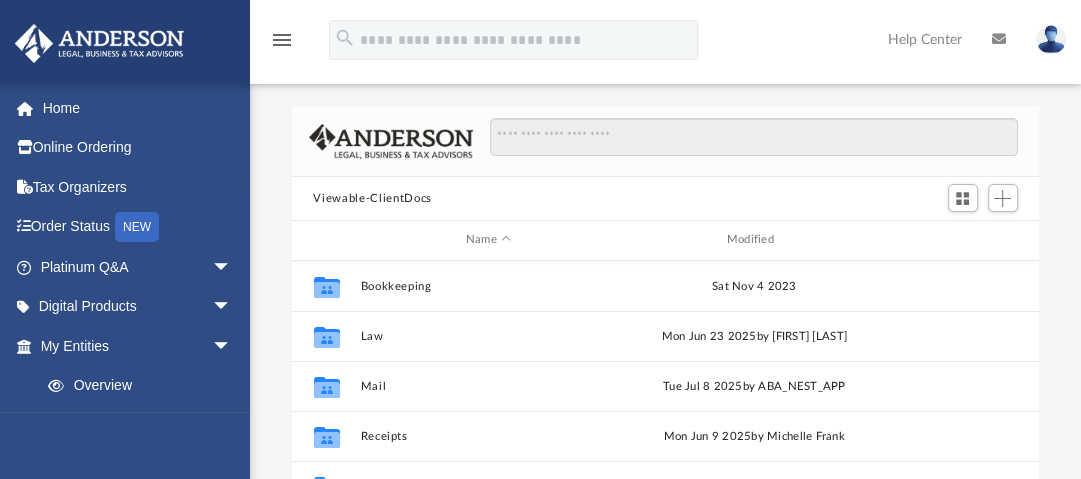 scroll, scrollTop: 12, scrollLeft: 12, axis: both 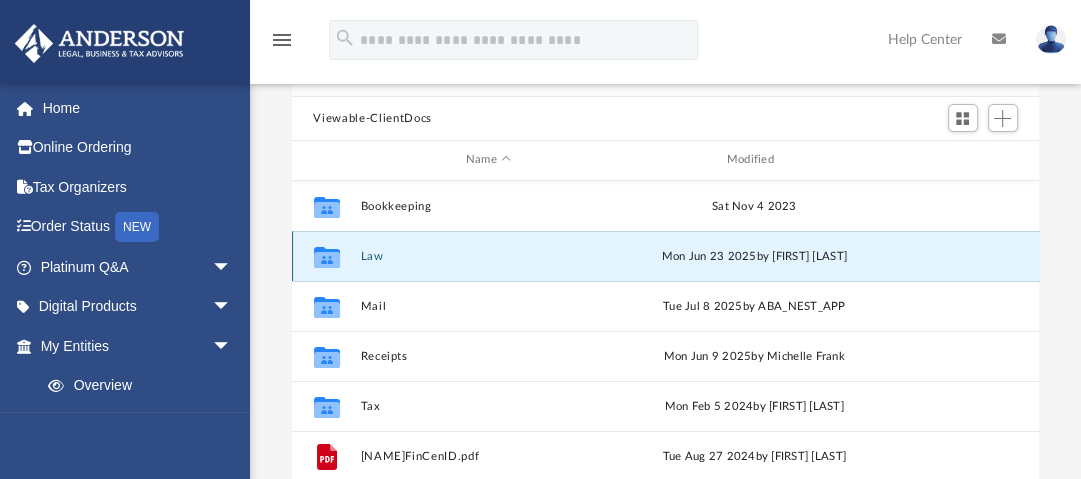 click on "Law" at bounding box center (488, 256) 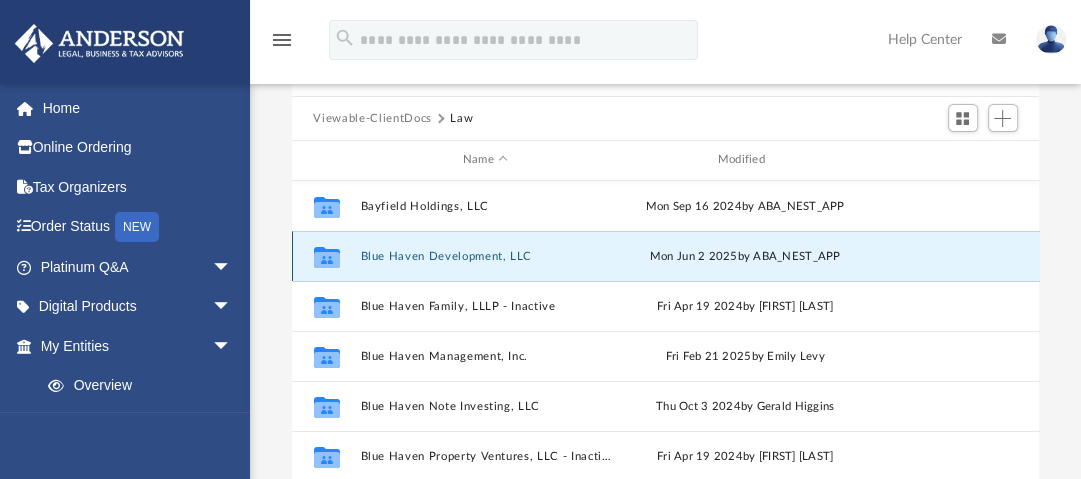 click on "Blue Haven Development, LLC" at bounding box center [485, 256] 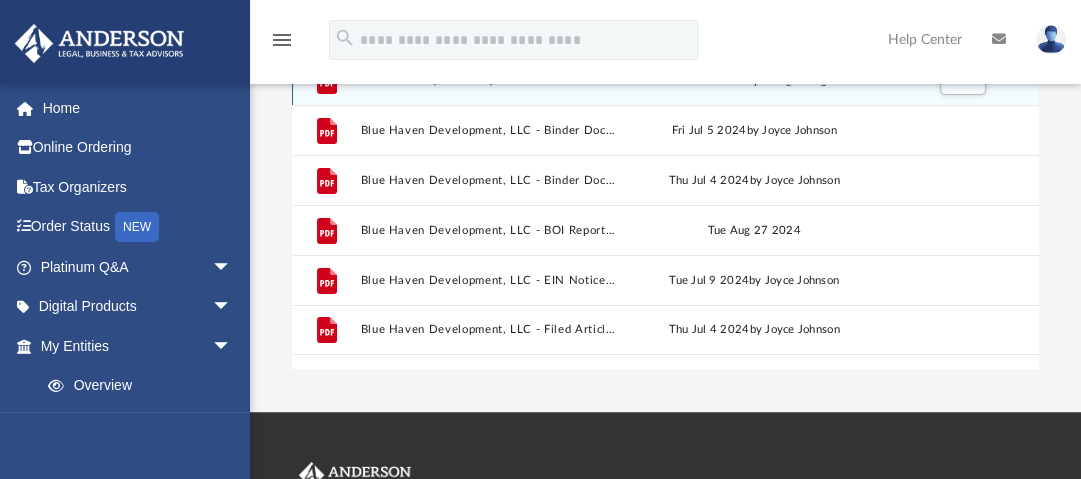 scroll, scrollTop: 320, scrollLeft: 0, axis: vertical 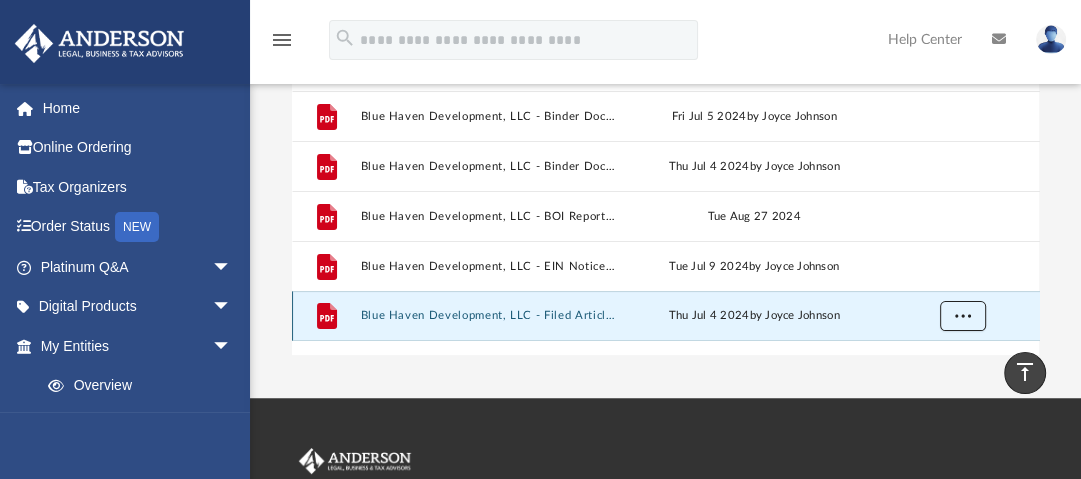 click at bounding box center [962, 315] 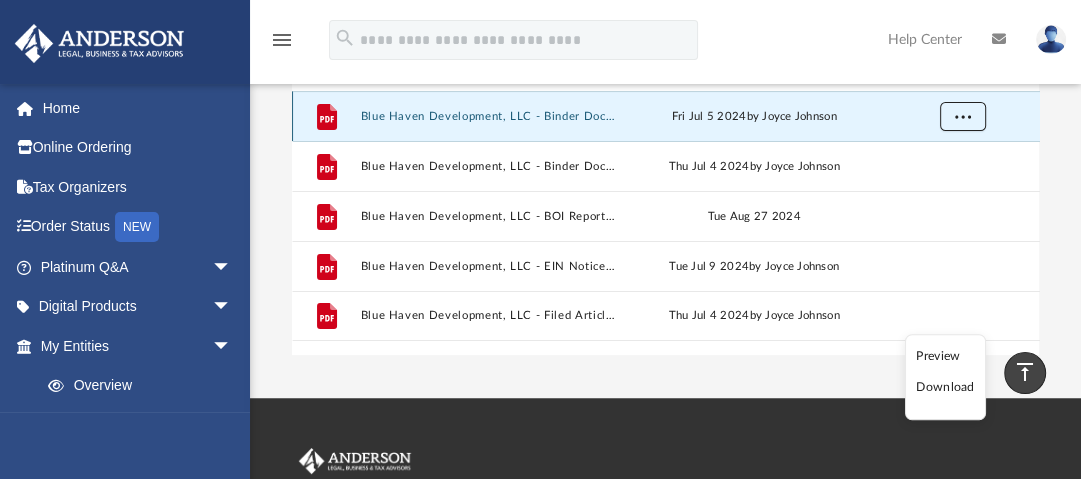 click at bounding box center (962, 115) 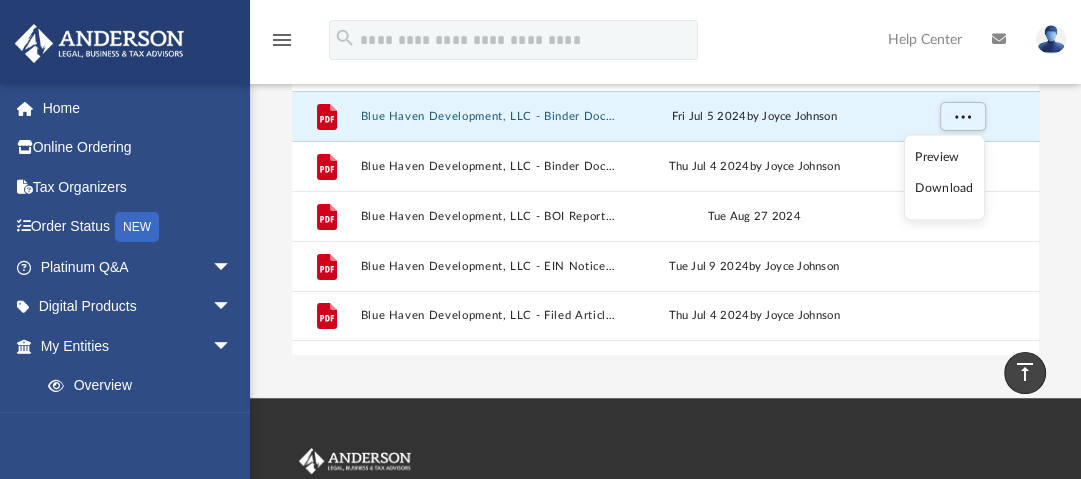 click on "Download" at bounding box center (944, 188) 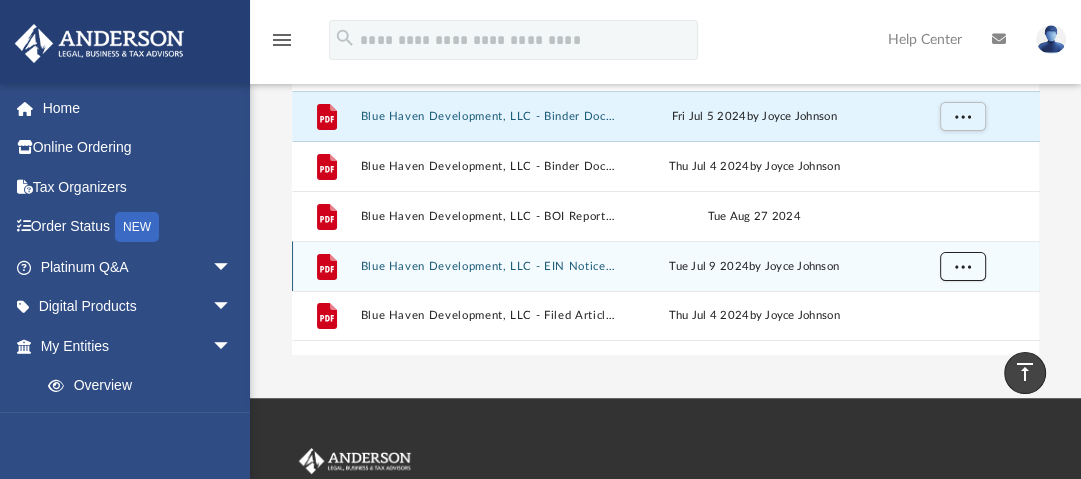 click at bounding box center (962, 266) 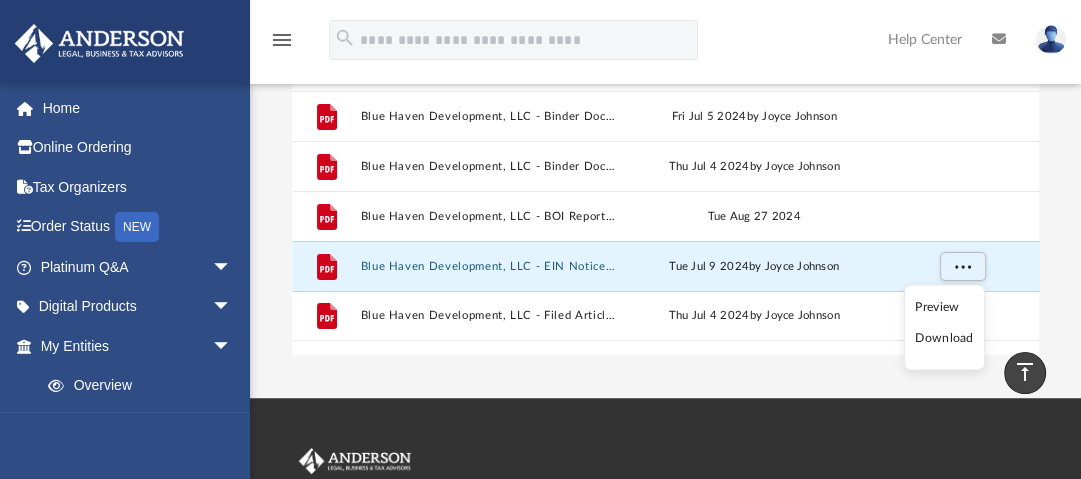 click on "Download" at bounding box center [944, 338] 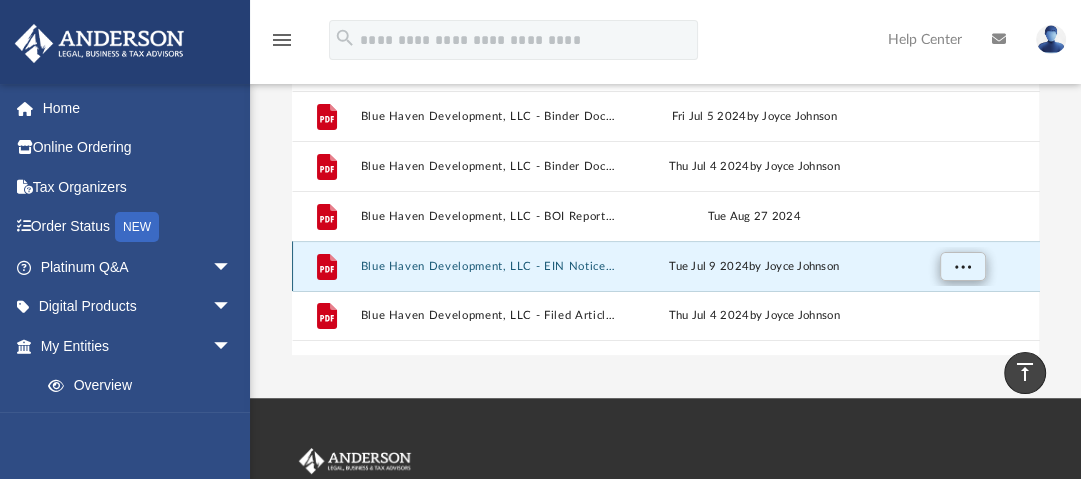 click at bounding box center [962, 265] 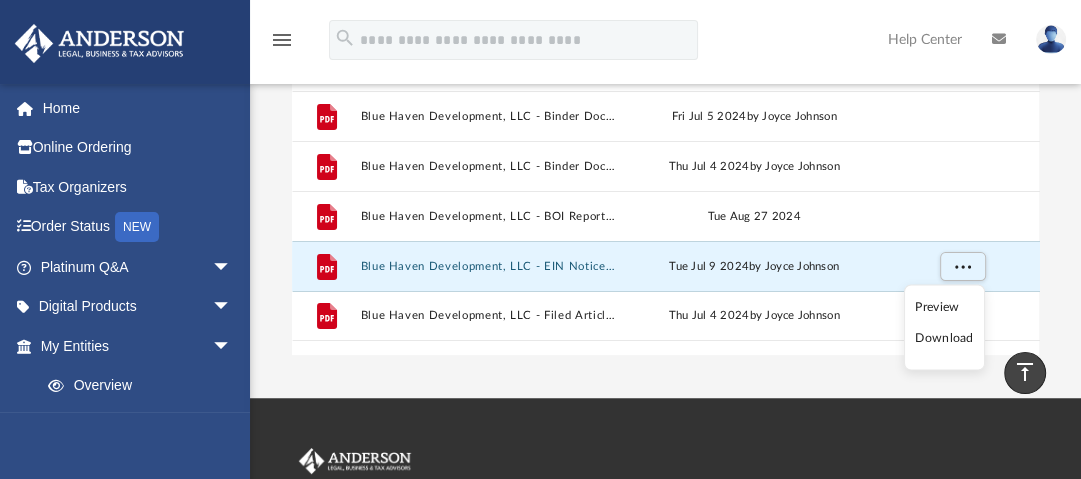 click on "Download" at bounding box center (944, 338) 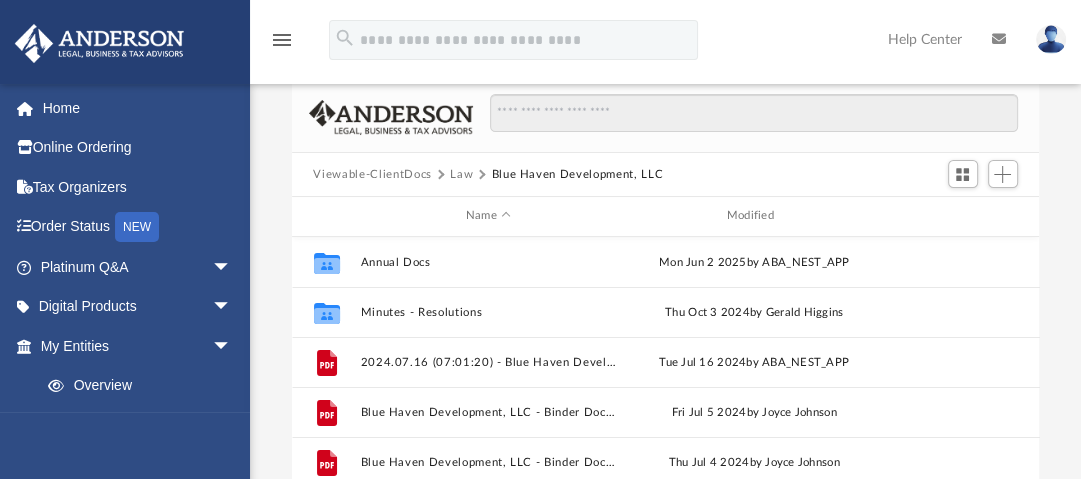 scroll, scrollTop: 0, scrollLeft: 0, axis: both 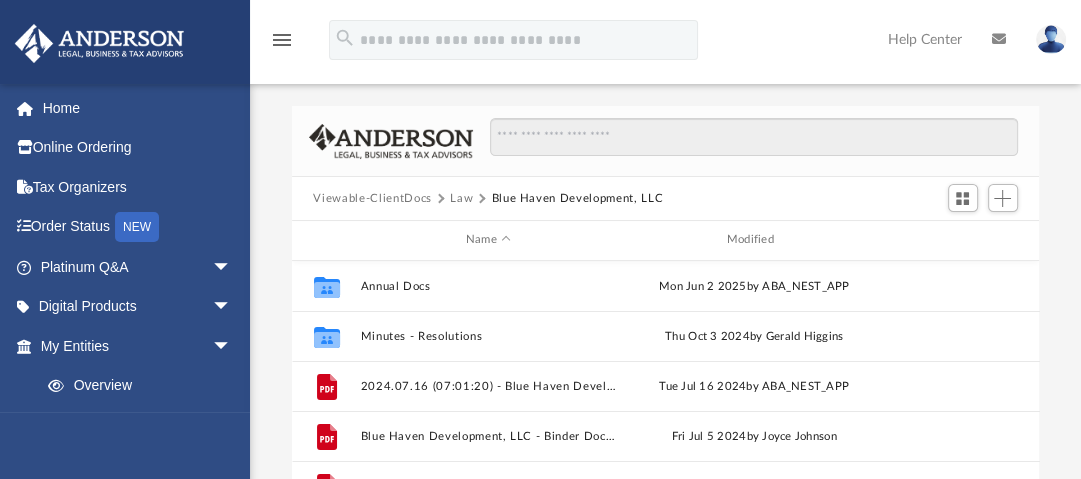 click at bounding box center (1051, 39) 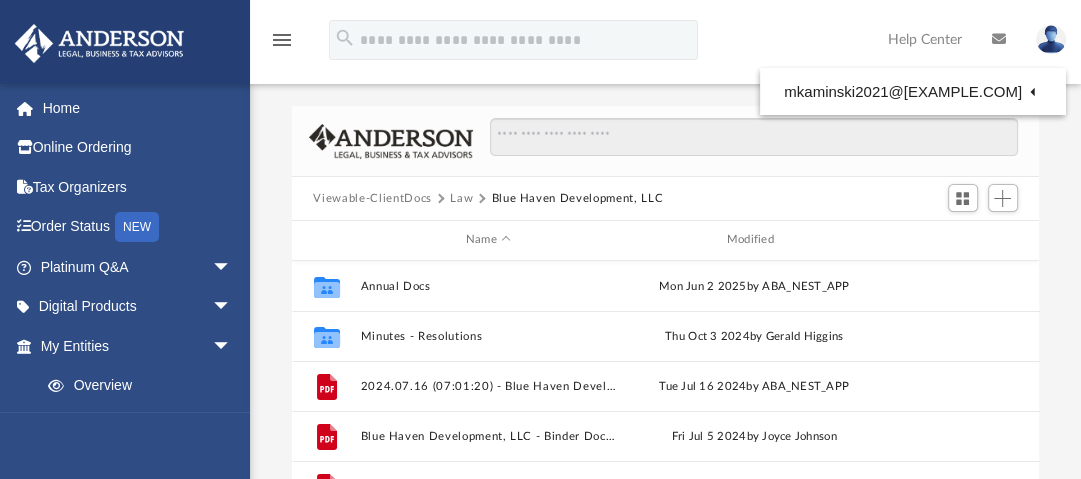 click at bounding box center (1051, 39) 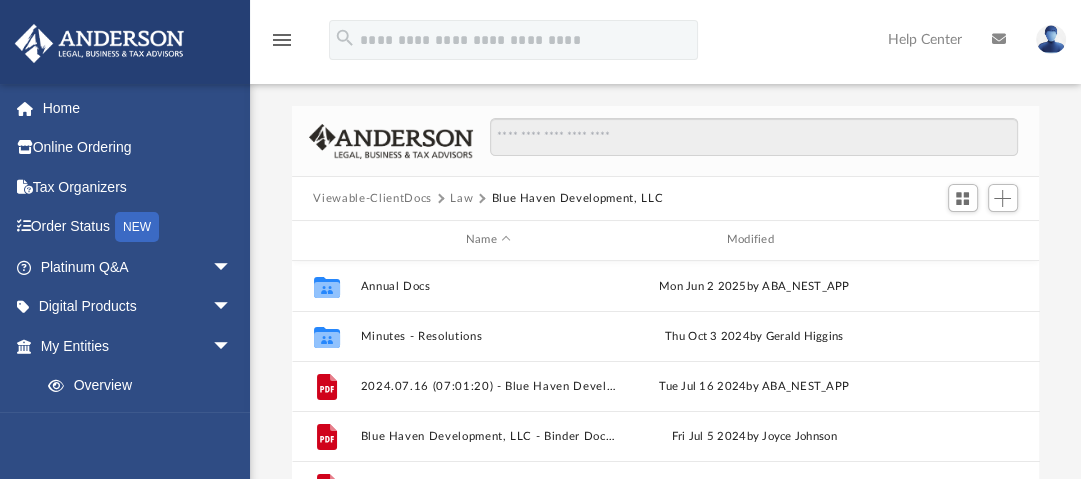 click at bounding box center [1051, 39] 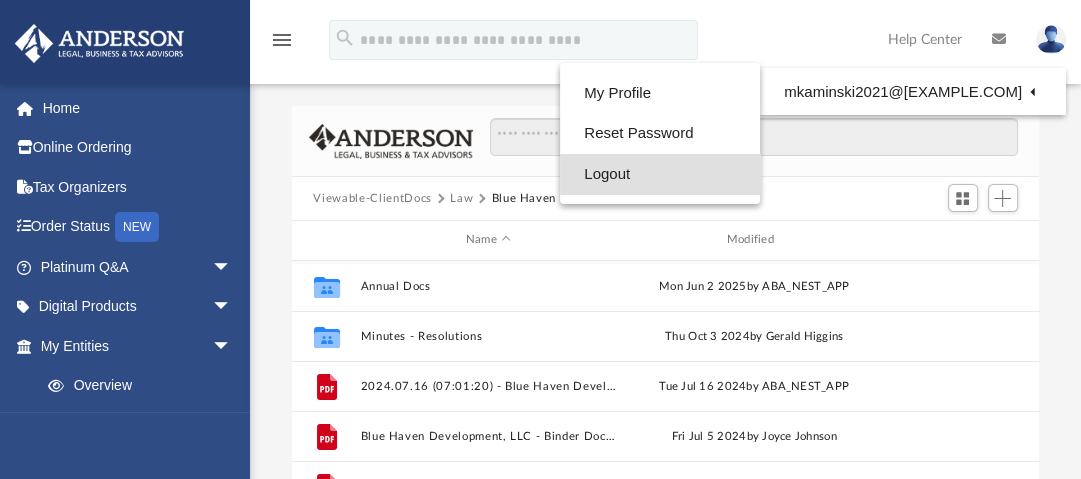 click on "Logout" at bounding box center (660, 174) 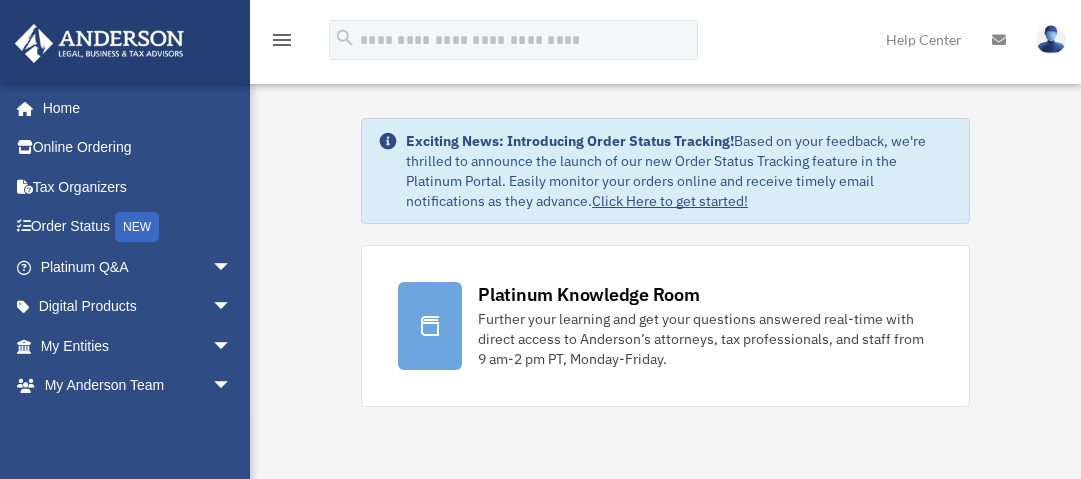 scroll, scrollTop: 0, scrollLeft: 0, axis: both 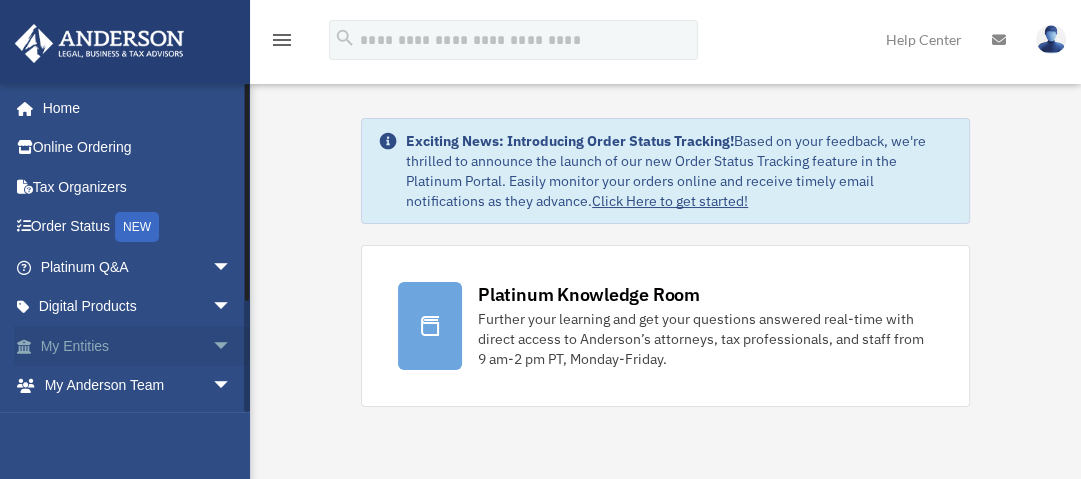 click on "My Entities arrow_drop_down" at bounding box center [138, 346] 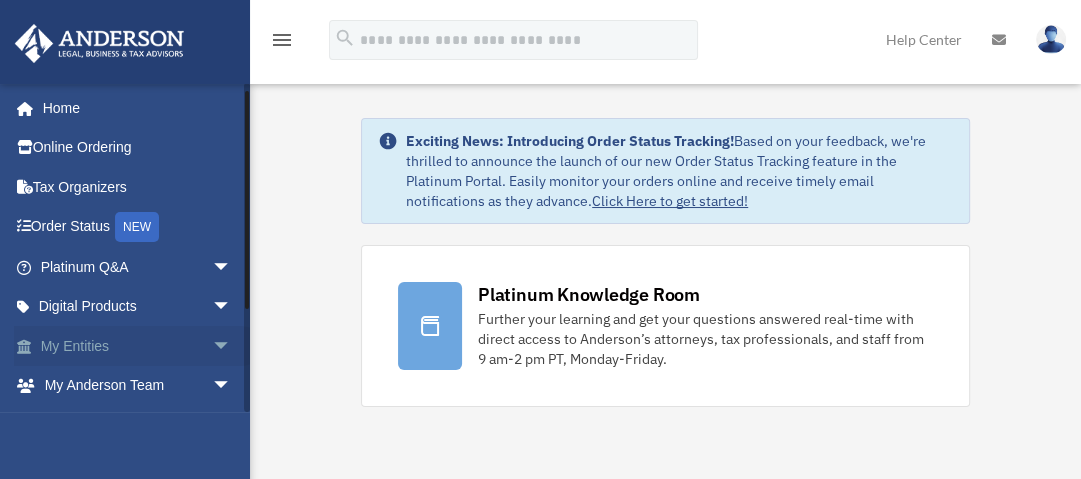 scroll, scrollTop: 156, scrollLeft: 0, axis: vertical 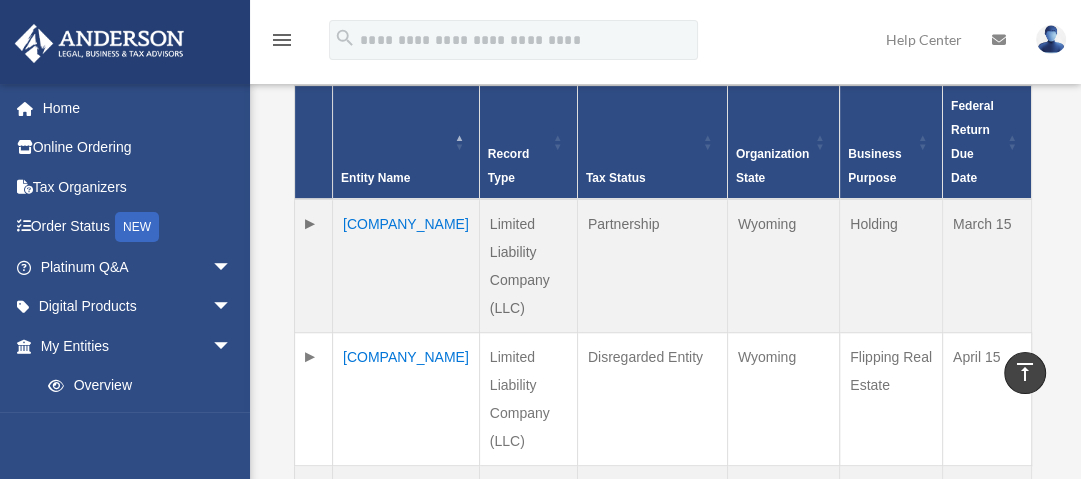 click on "[COMPANY_NAME]" at bounding box center (406, 399) 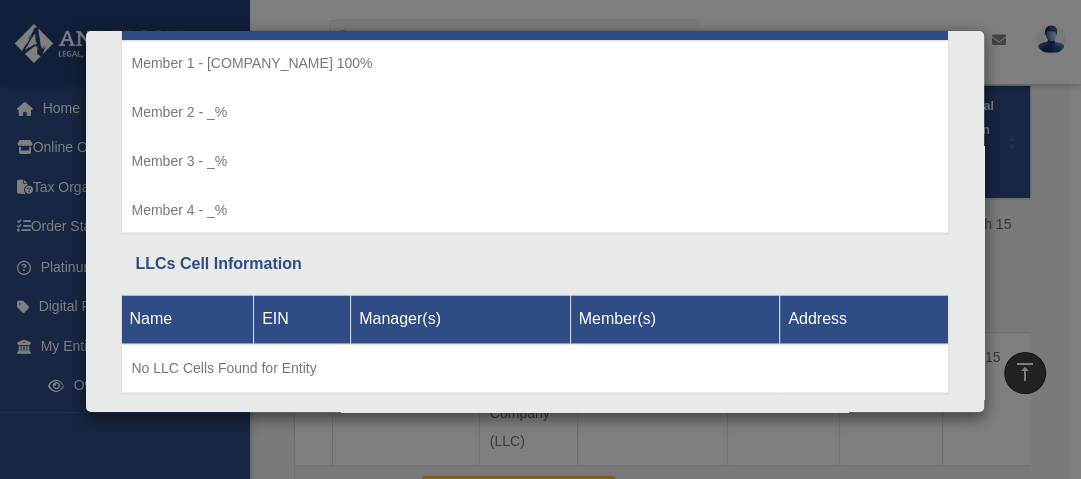 scroll, scrollTop: 2196, scrollLeft: 0, axis: vertical 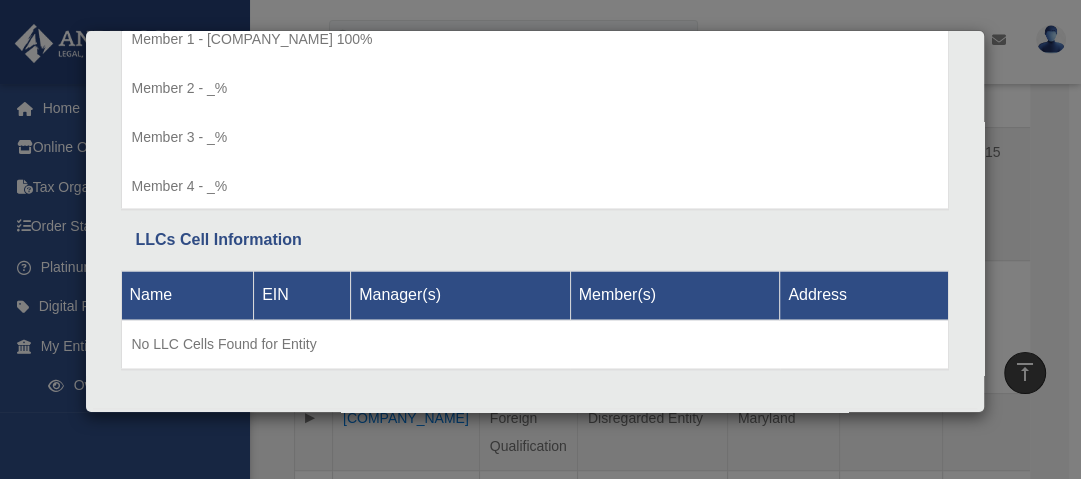 click on "Details
×
Articles Sent
Organizational Date" at bounding box center (540, 239) 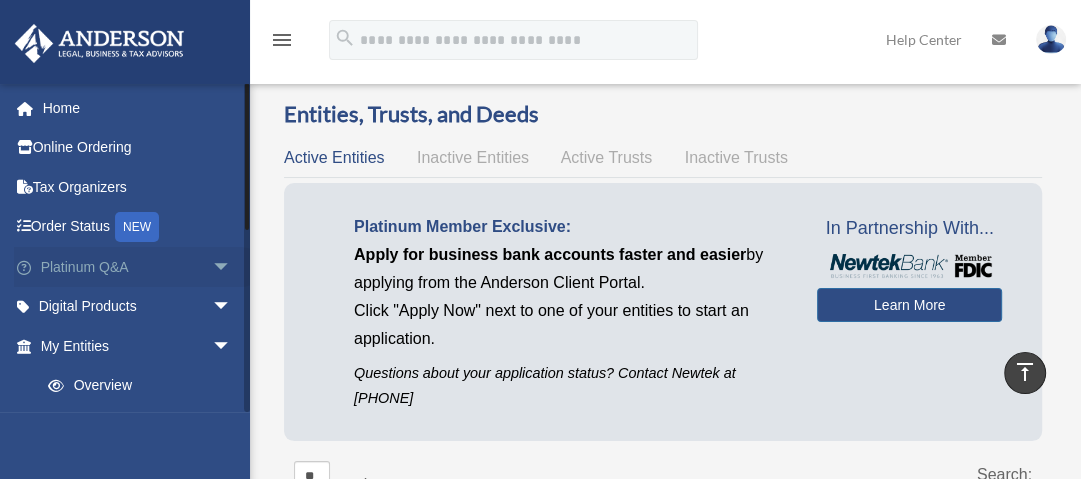 scroll, scrollTop: 0, scrollLeft: 0, axis: both 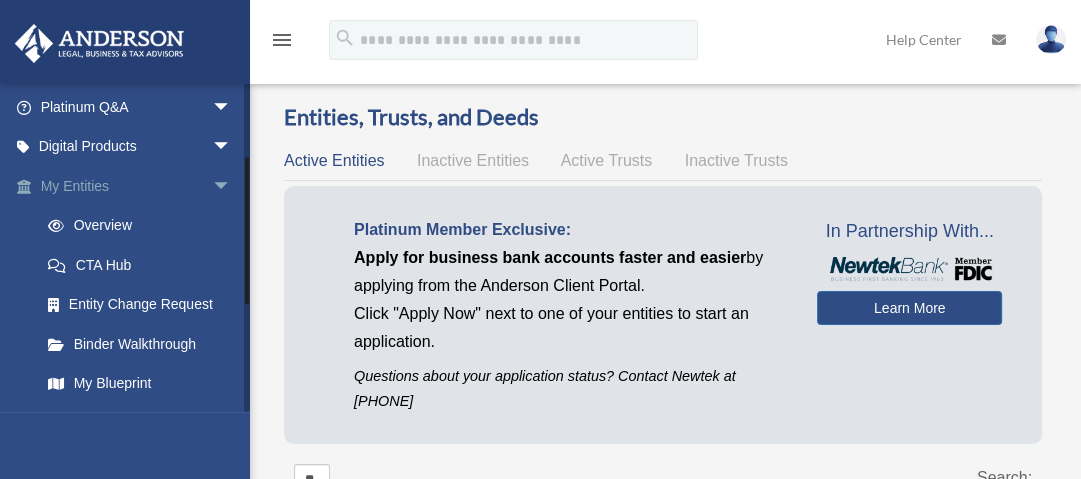 click on "arrow_drop_down" at bounding box center (232, 186) 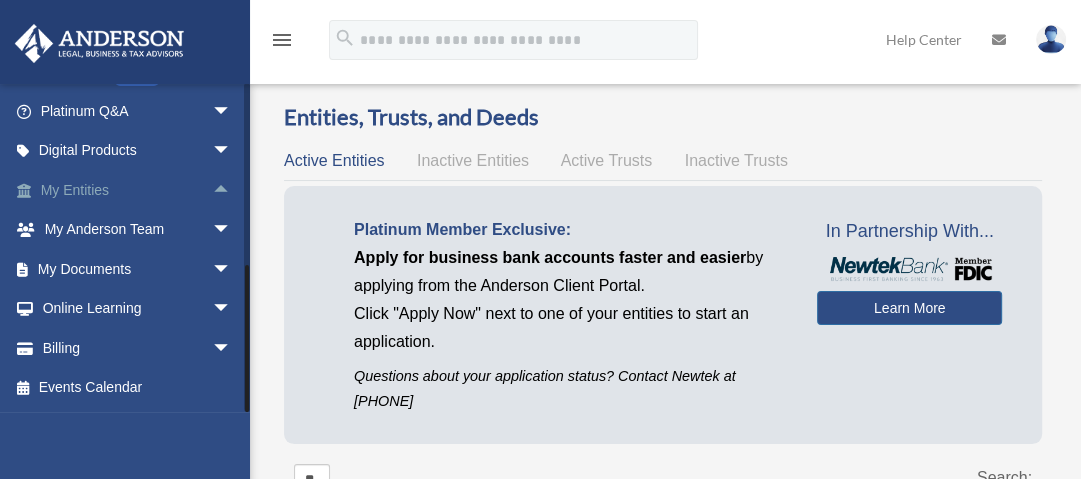 scroll, scrollTop: 156, scrollLeft: 0, axis: vertical 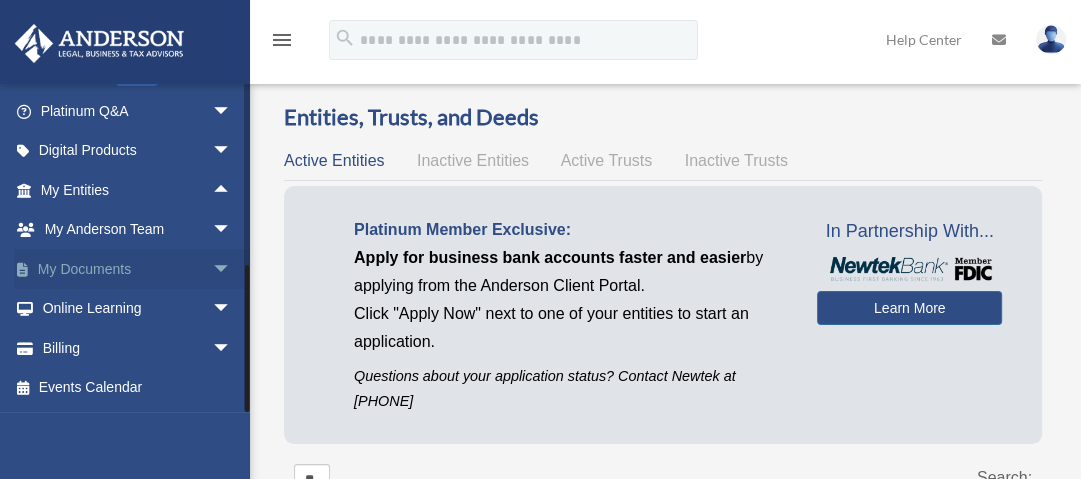 click on "My Documents arrow_drop_down" at bounding box center [138, 269] 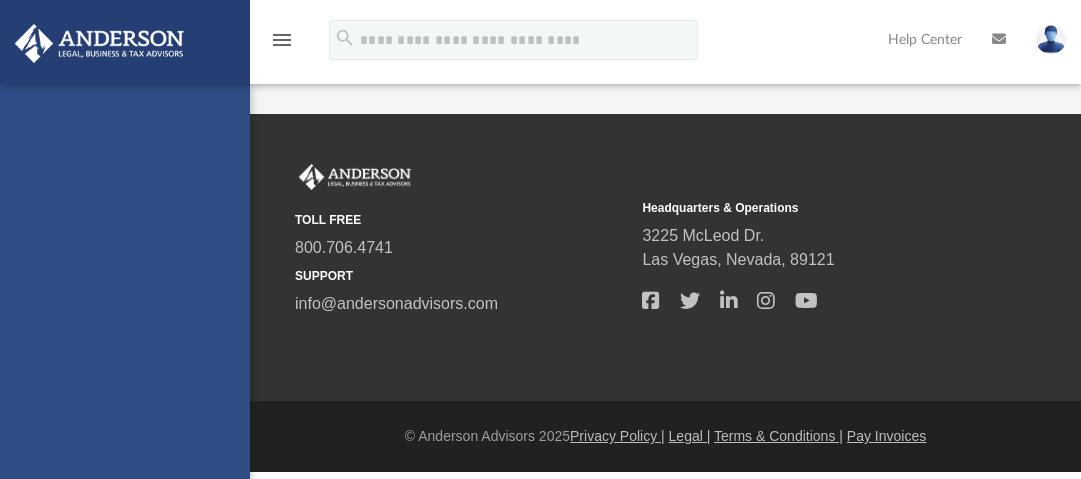 scroll, scrollTop: 0, scrollLeft: 0, axis: both 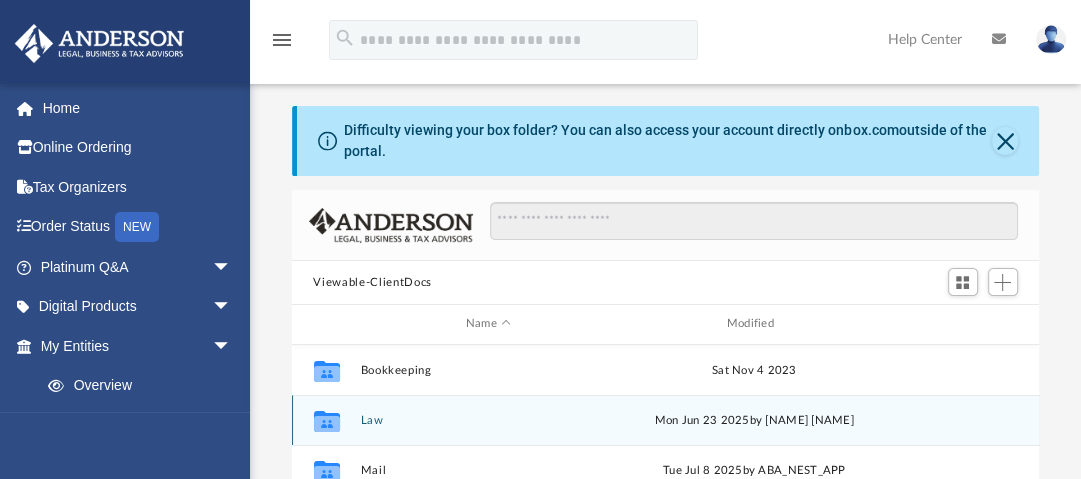 click on "Law" at bounding box center (488, 420) 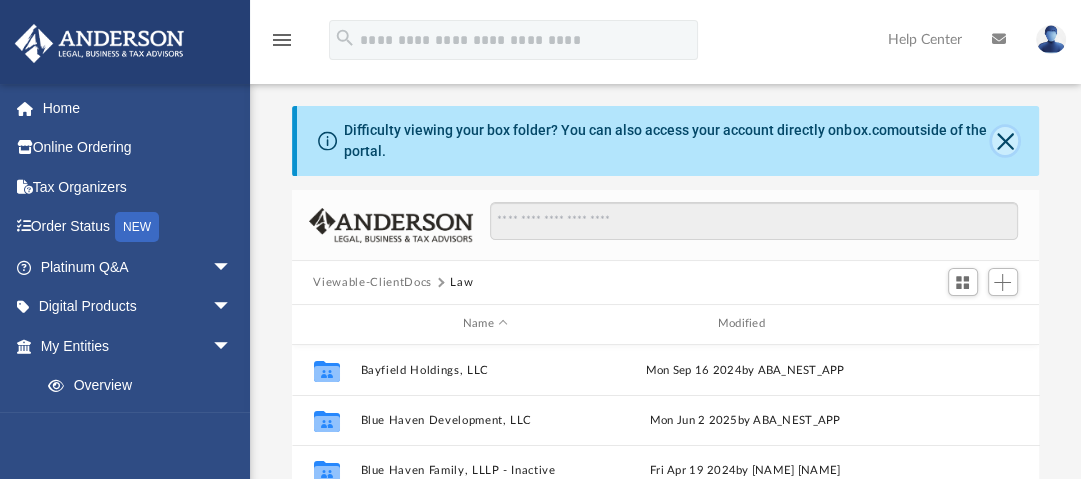 click 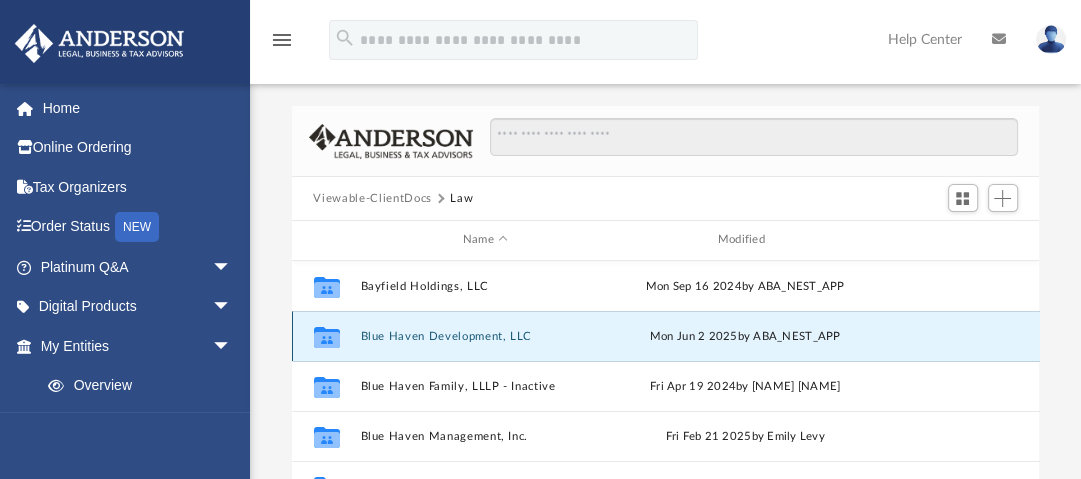 click on "[COMPANY_NAME]" at bounding box center [485, 336] 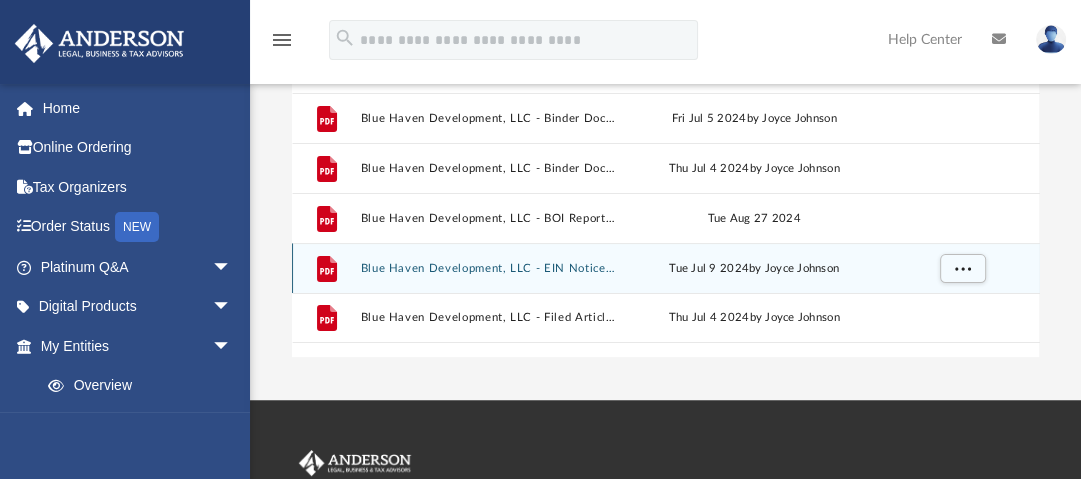 scroll, scrollTop: 400, scrollLeft: 0, axis: vertical 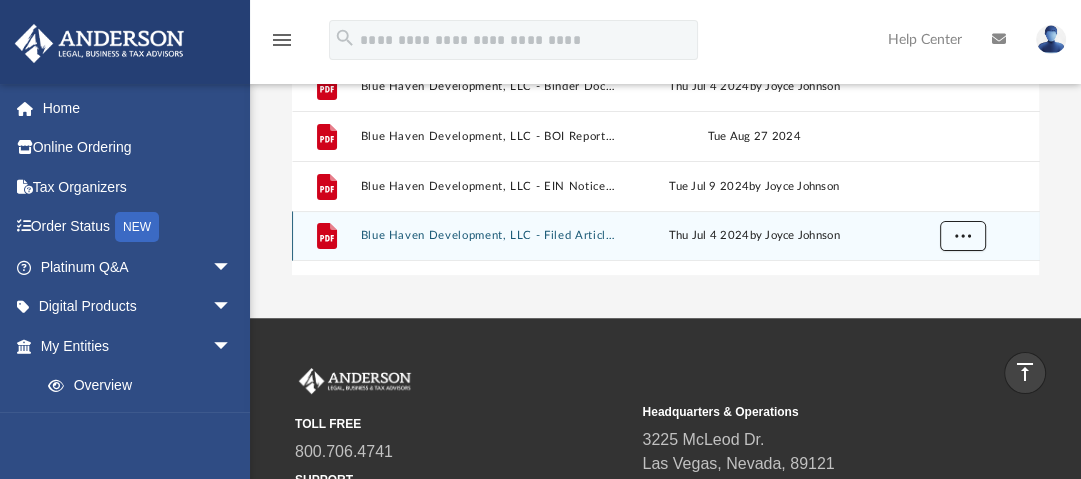 click at bounding box center (962, 235) 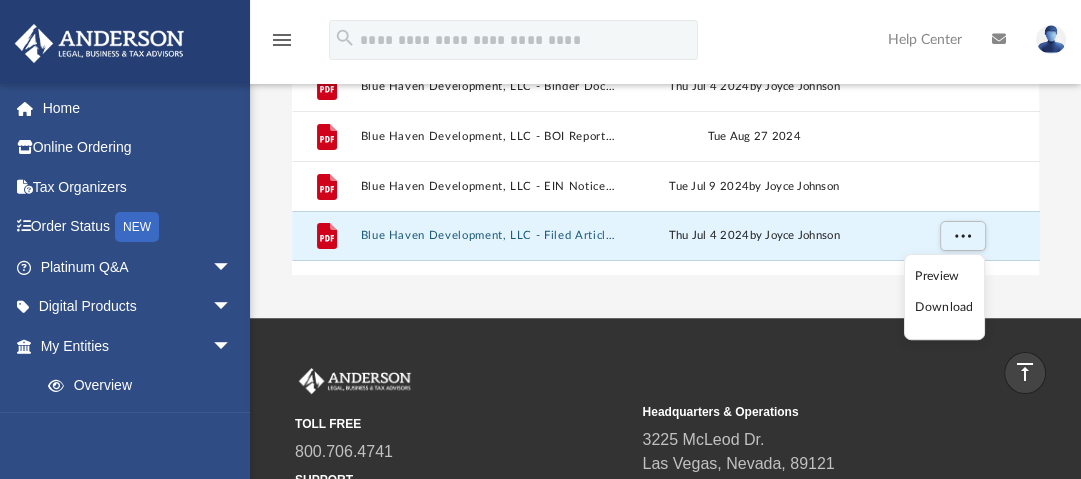 click on "Download" at bounding box center (944, 307) 